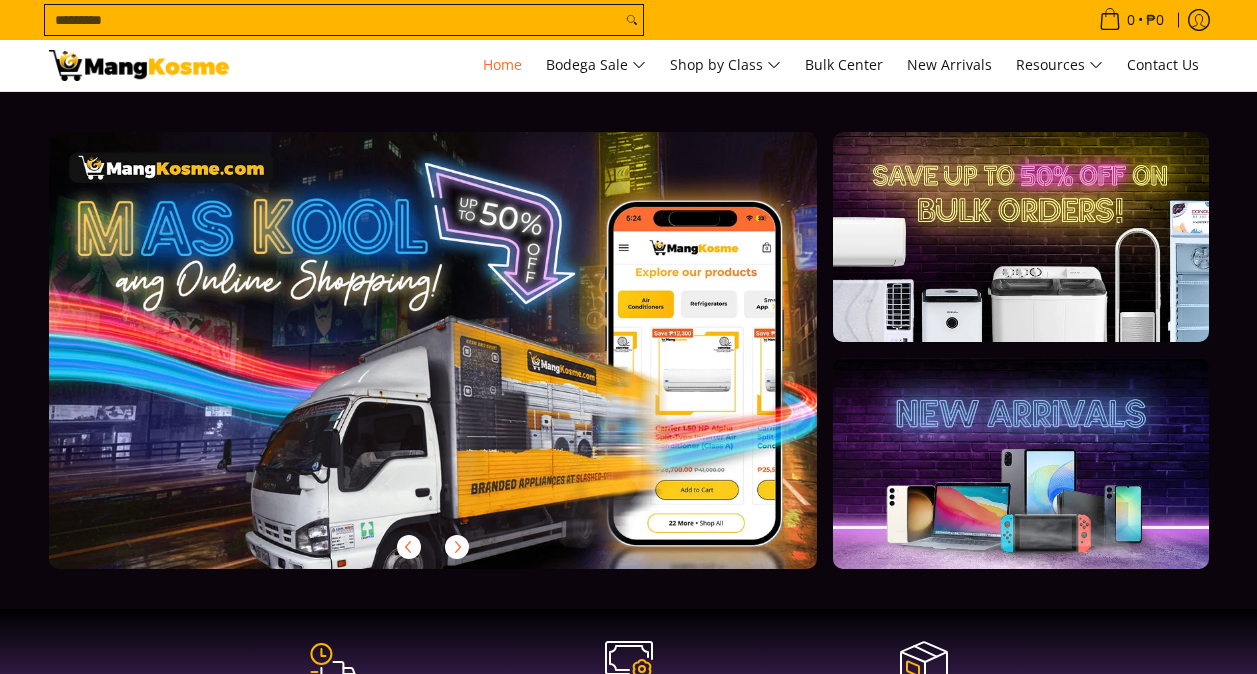 scroll, scrollTop: 0, scrollLeft: 0, axis: both 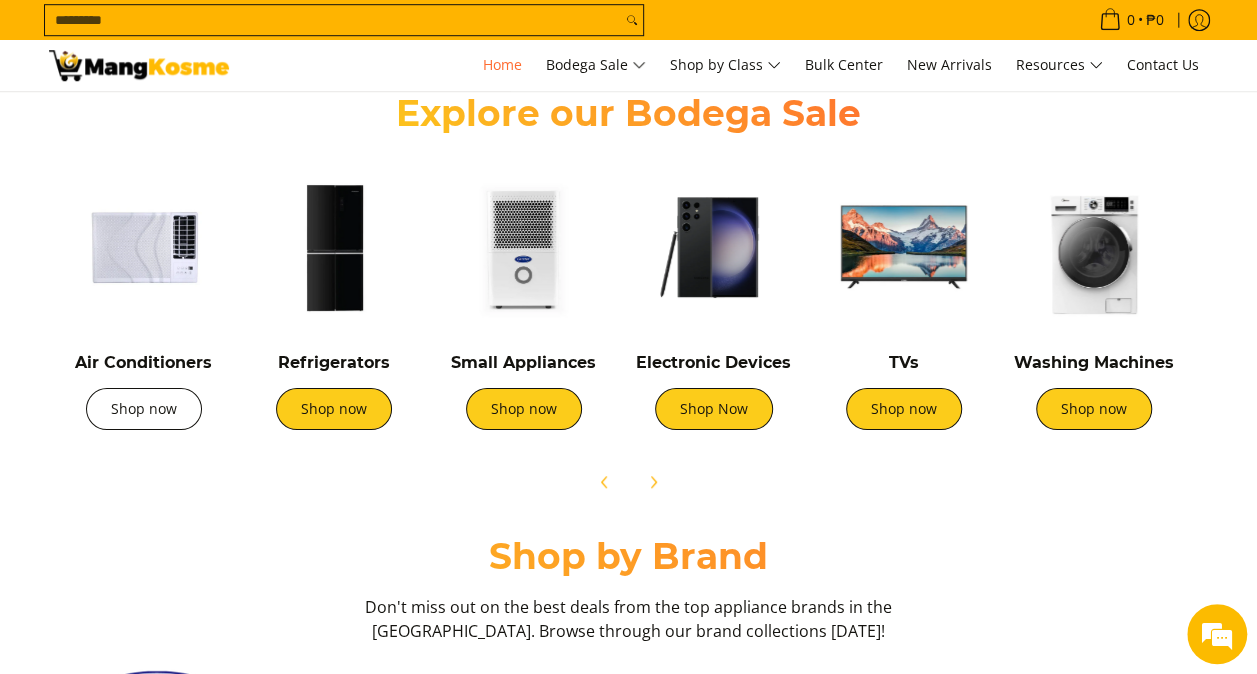 click on "Shop now" at bounding box center (144, 409) 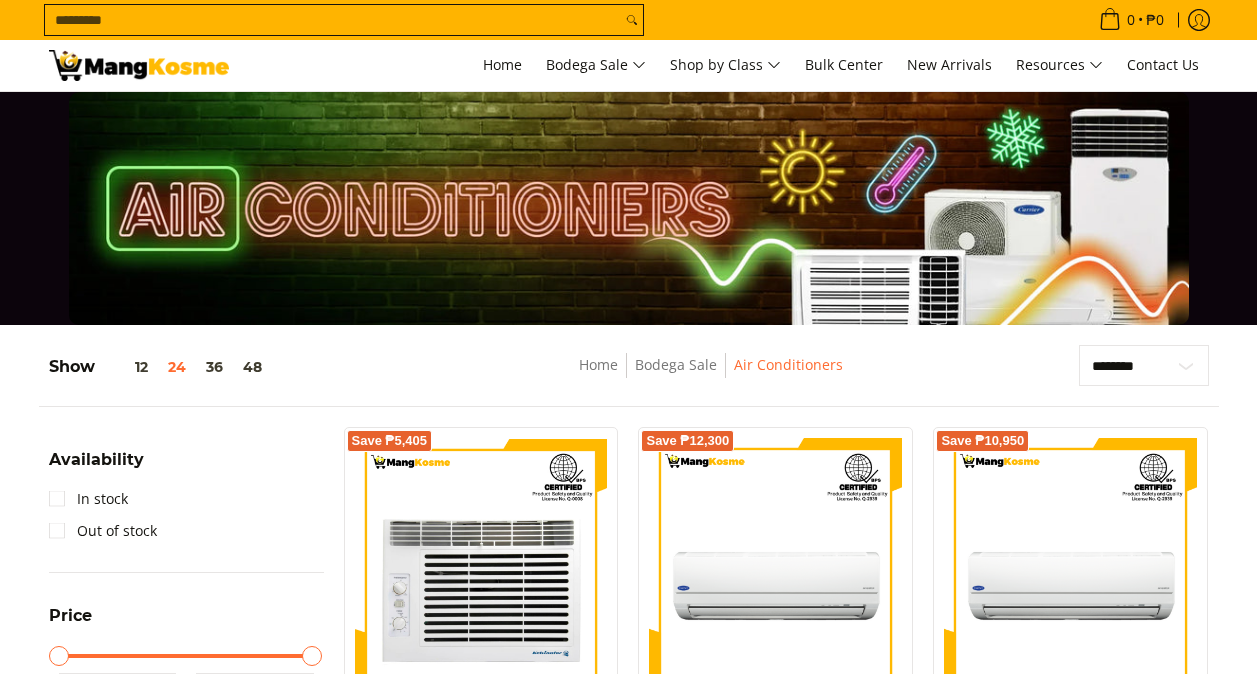 scroll, scrollTop: 0, scrollLeft: 0, axis: both 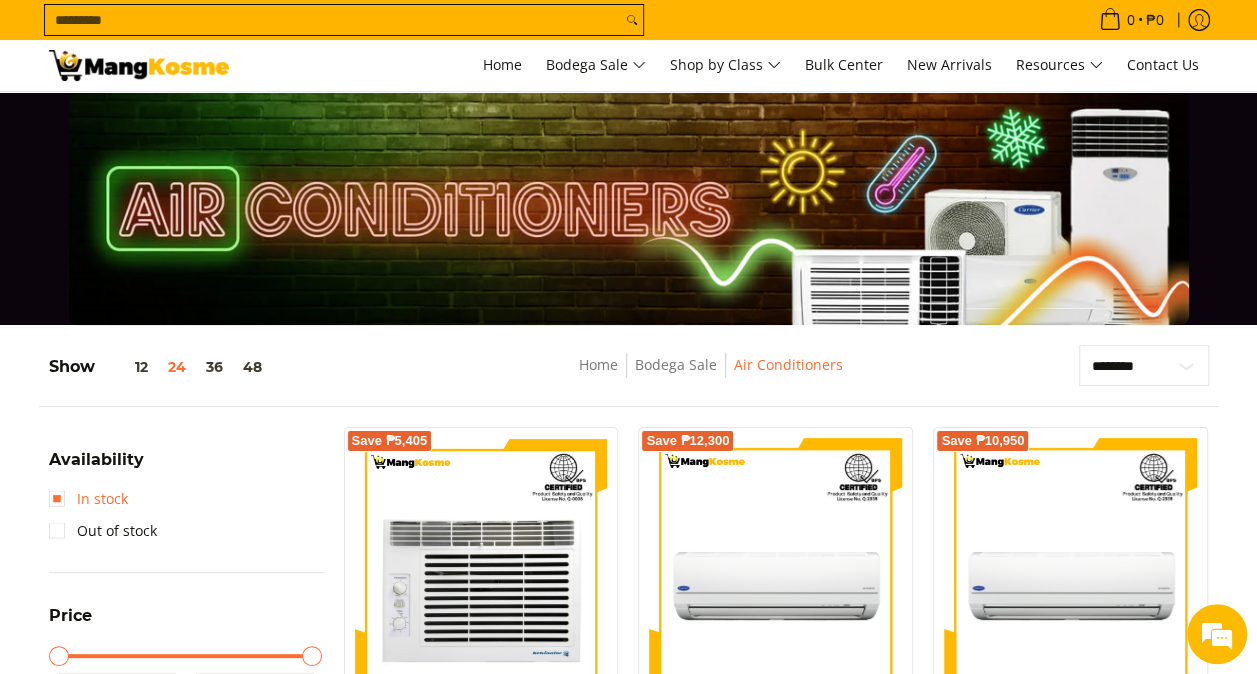 click on "In stock" at bounding box center [88, 499] 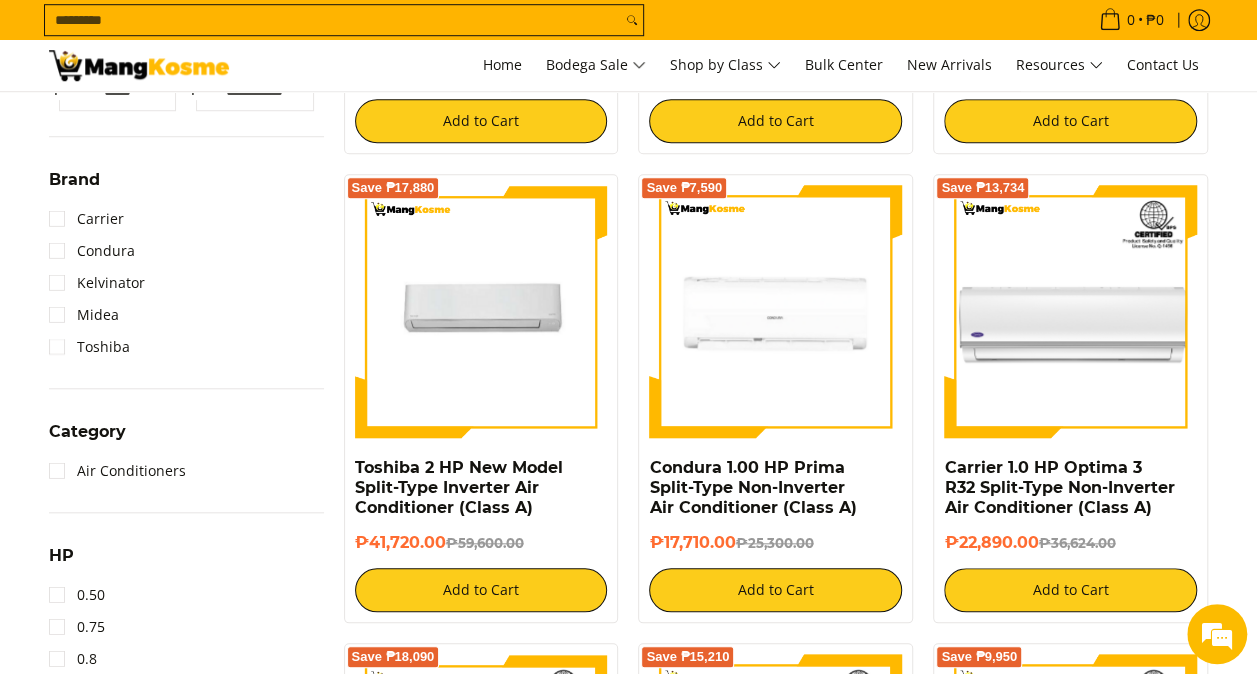scroll, scrollTop: 754, scrollLeft: 0, axis: vertical 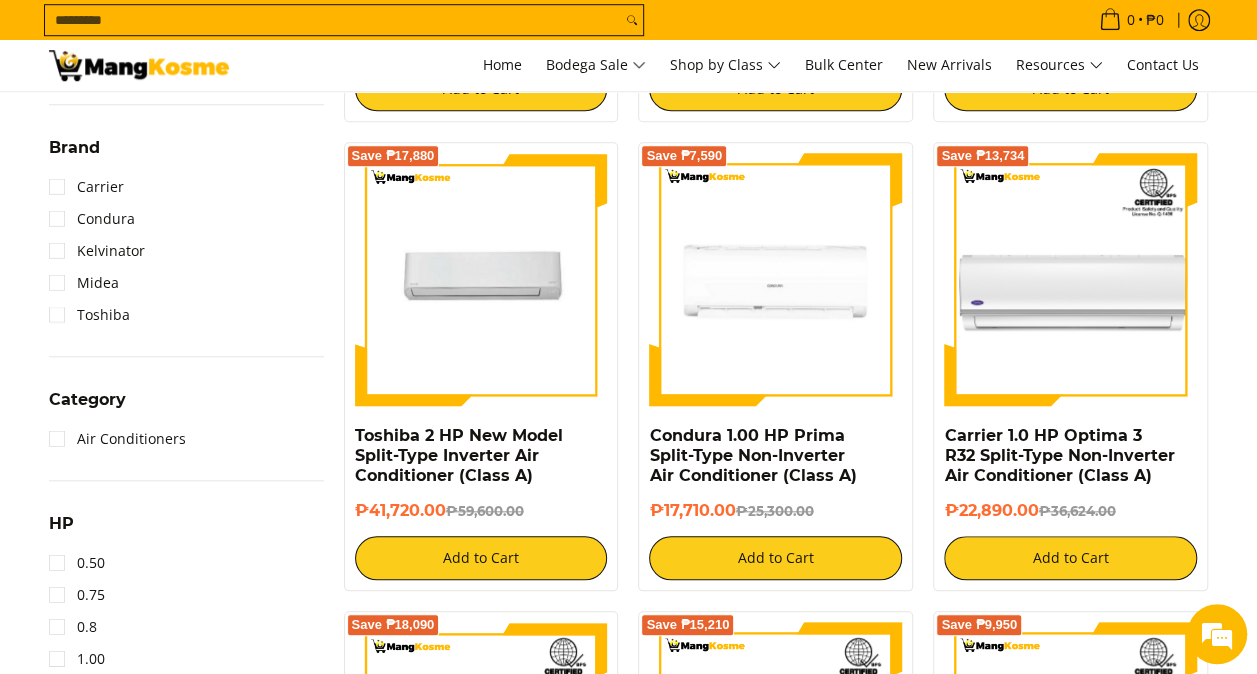 click on "**********" at bounding box center (628, 1555) 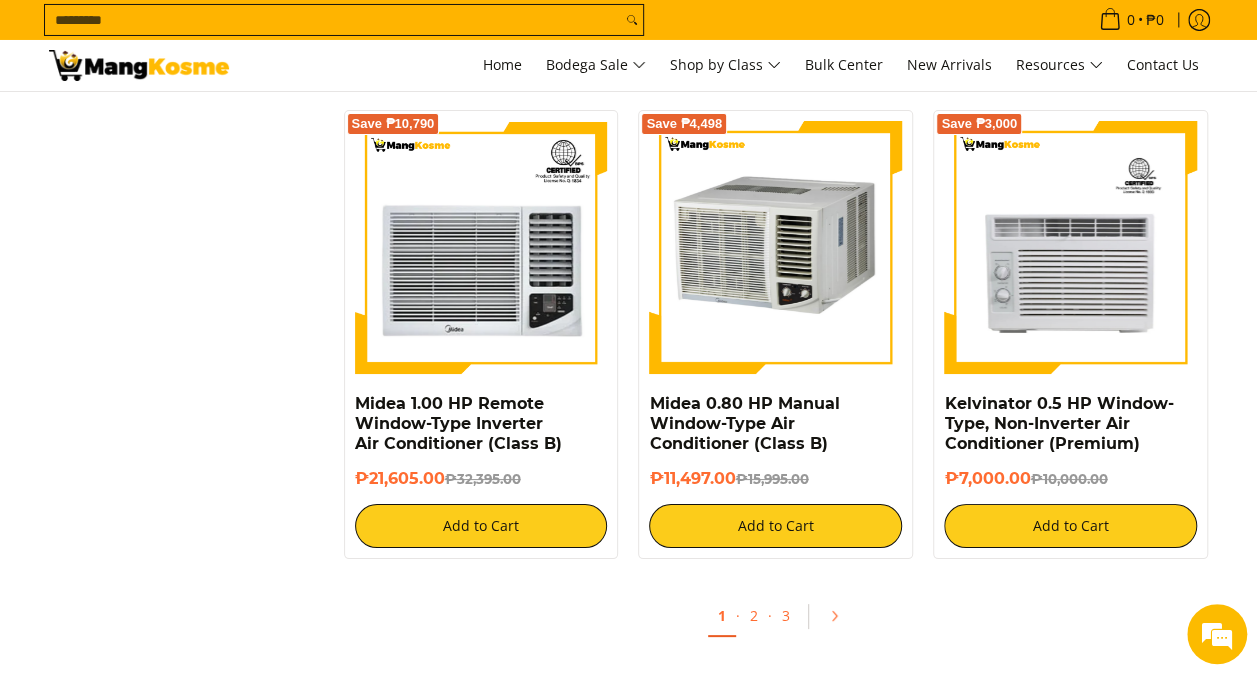 scroll, scrollTop: 3554, scrollLeft: 0, axis: vertical 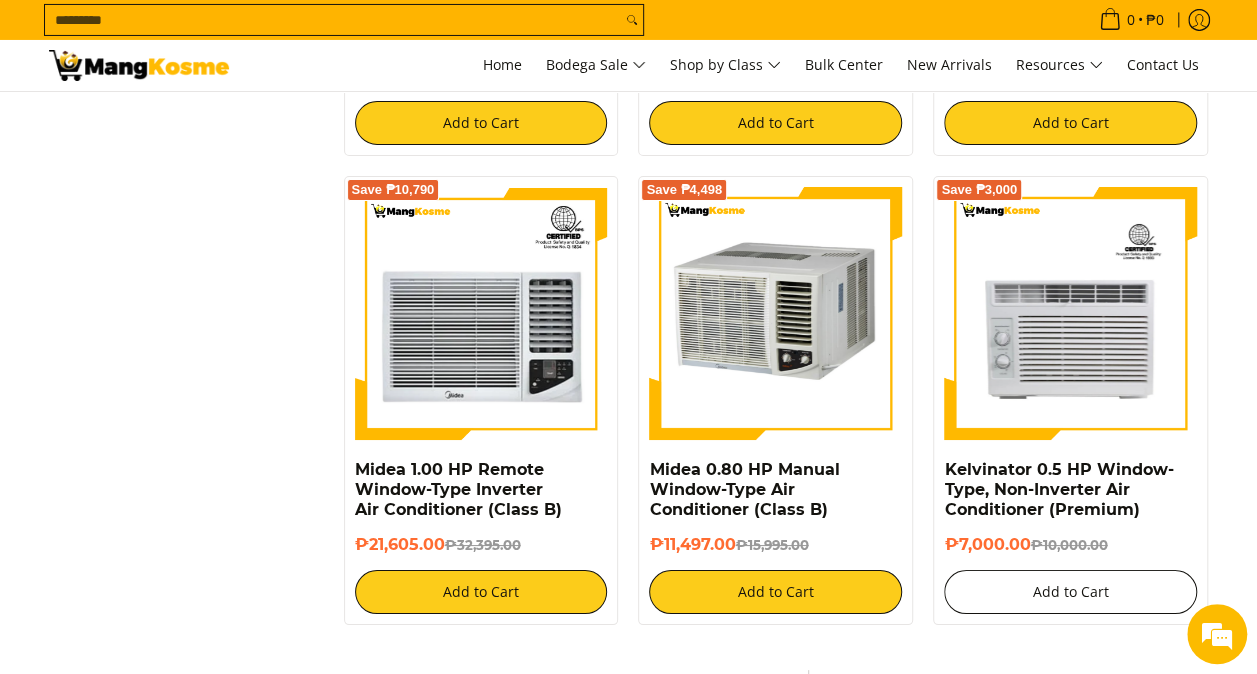 click on "Add to Cart" at bounding box center [1070, 592] 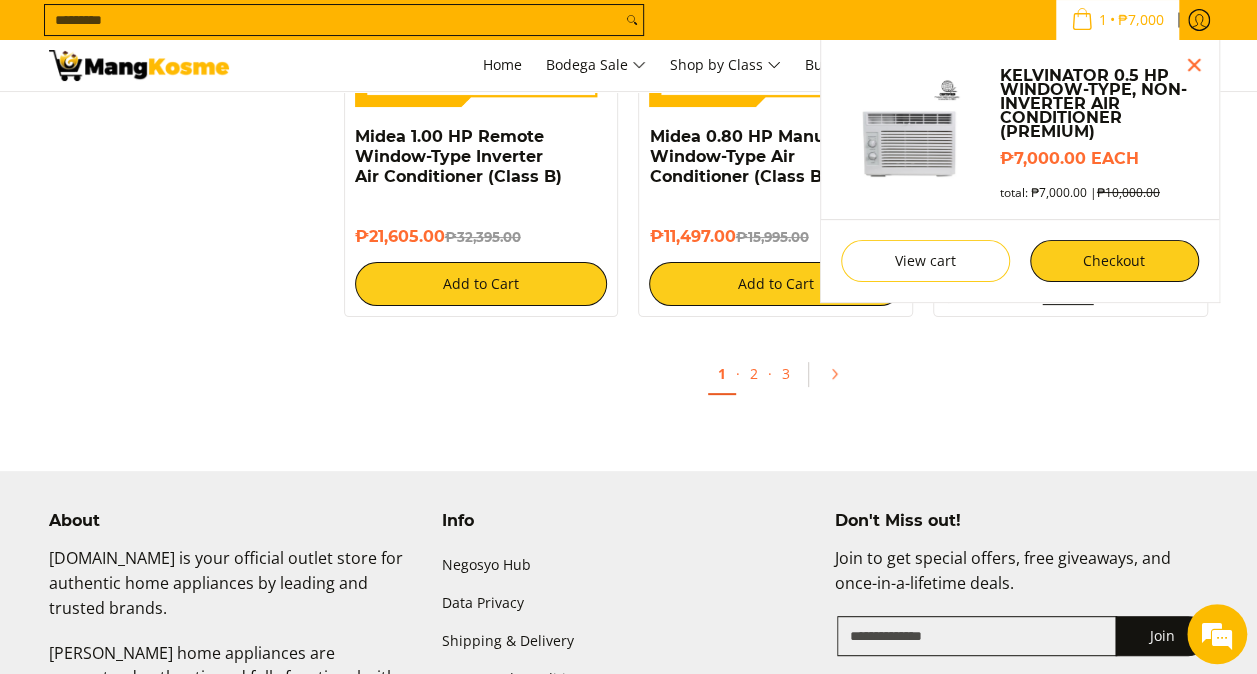 scroll, scrollTop: 3903, scrollLeft: 0, axis: vertical 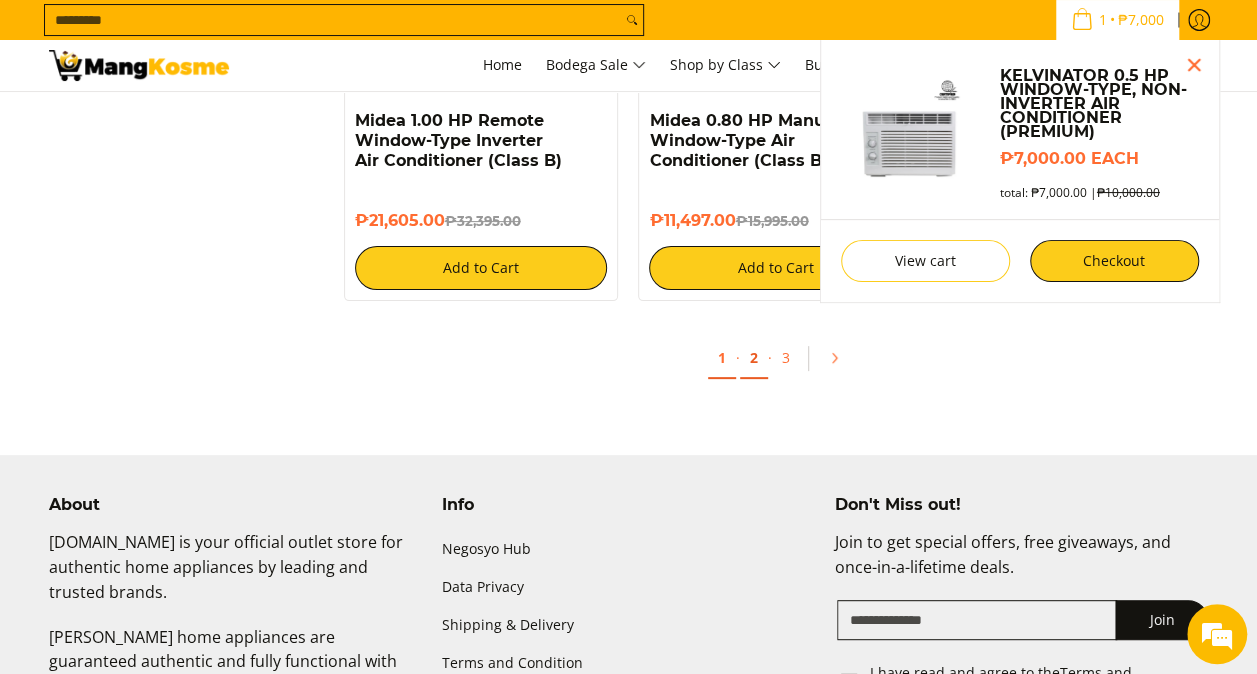 click on "2" at bounding box center (754, 358) 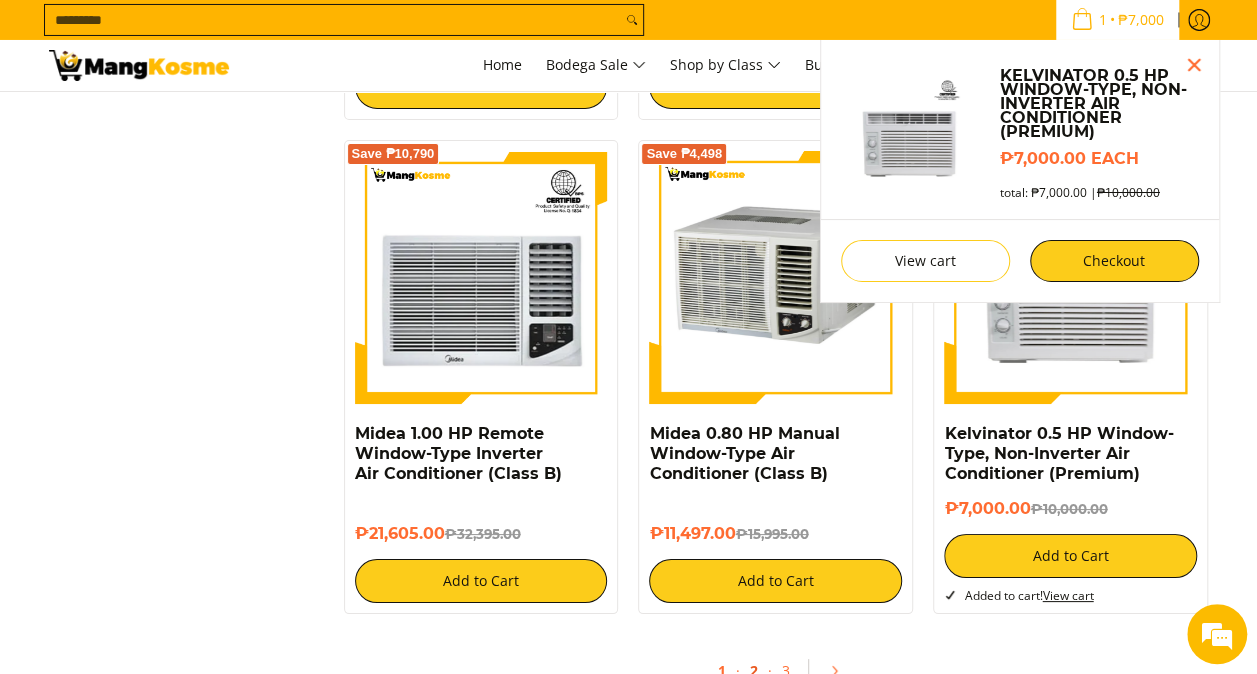 scroll, scrollTop: 3586, scrollLeft: 0, axis: vertical 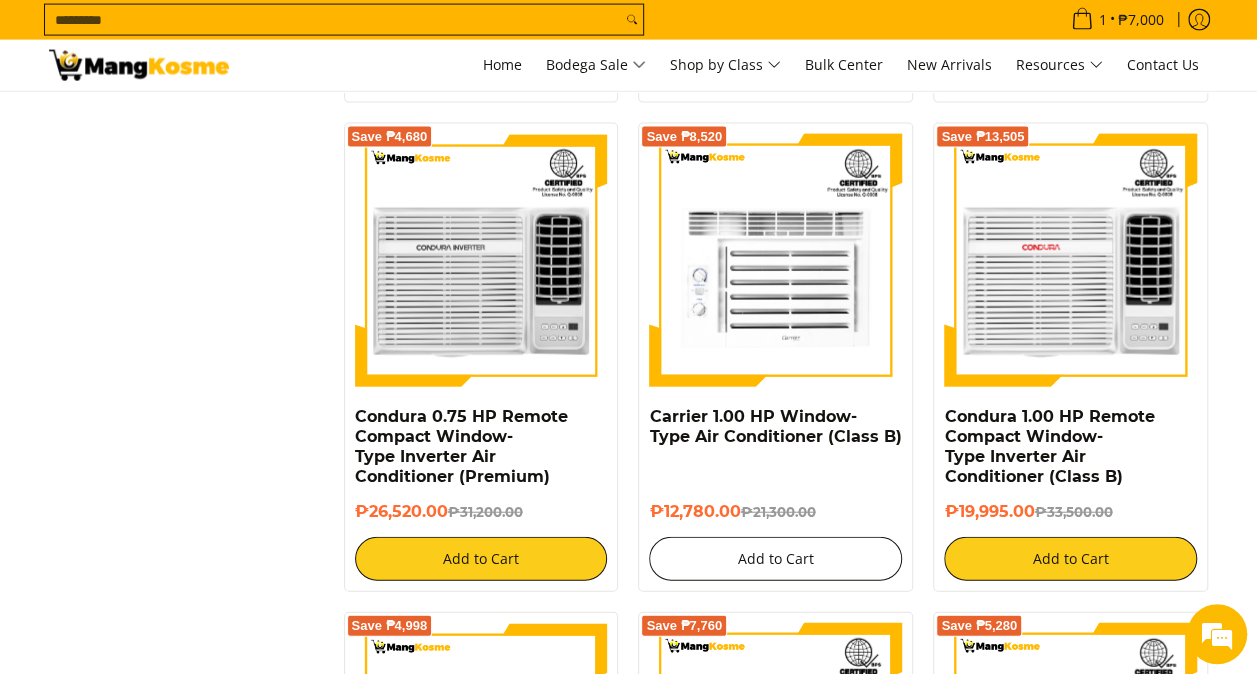 click on "Add to Cart" at bounding box center (775, 559) 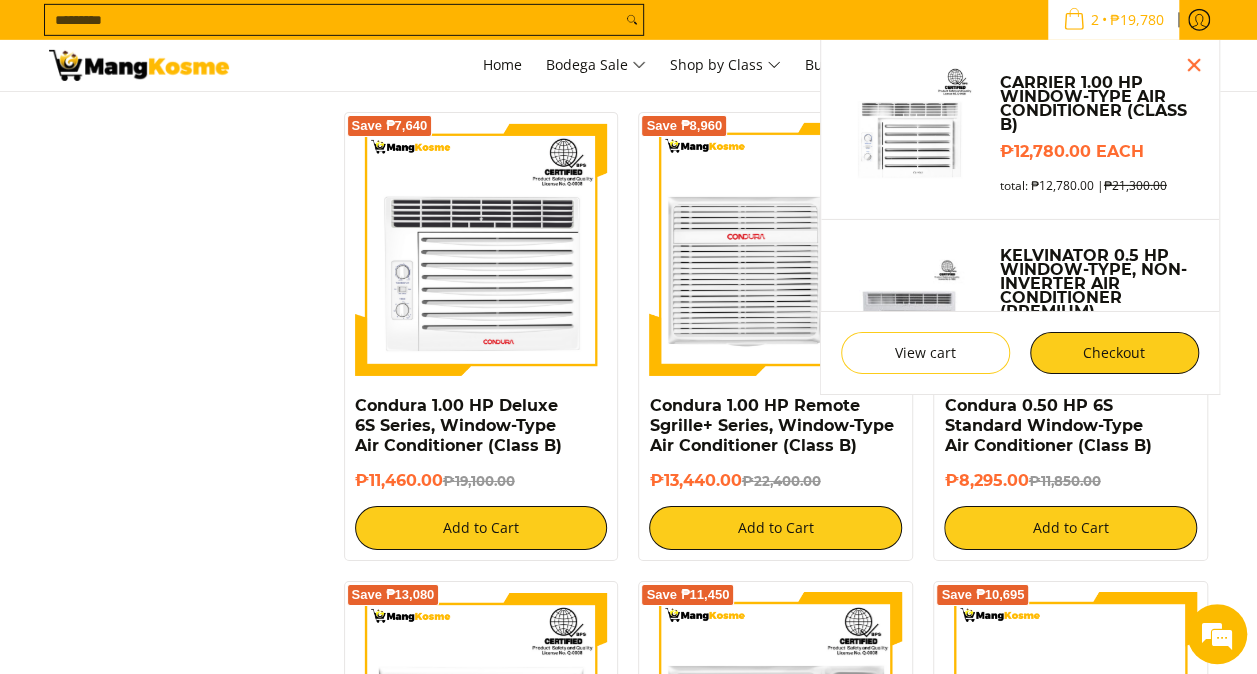 scroll, scrollTop: 3000, scrollLeft: 0, axis: vertical 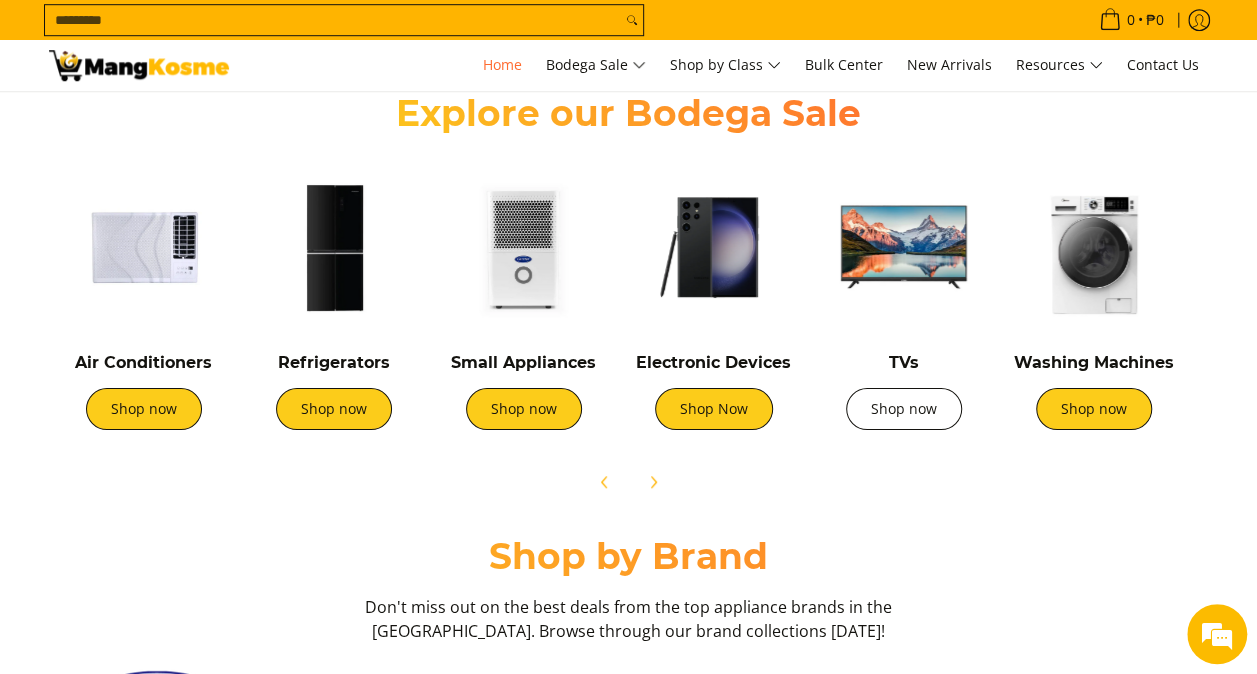 click on "Shop now" at bounding box center (904, 409) 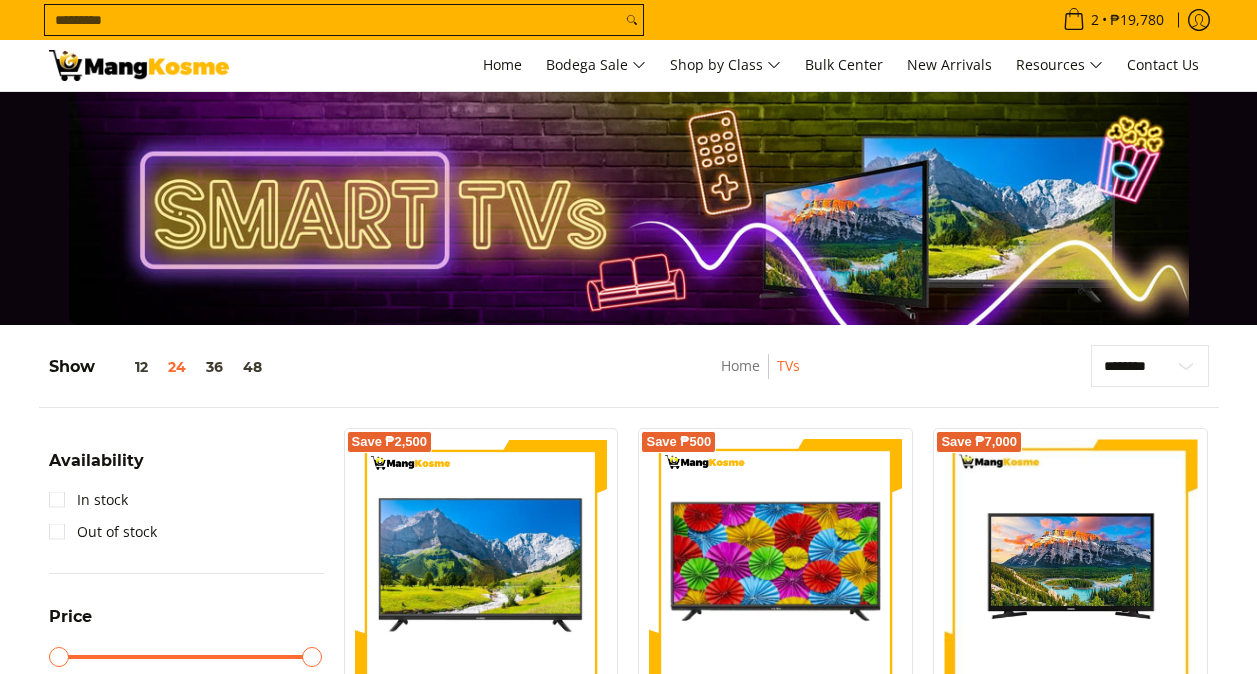 scroll, scrollTop: 0, scrollLeft: 0, axis: both 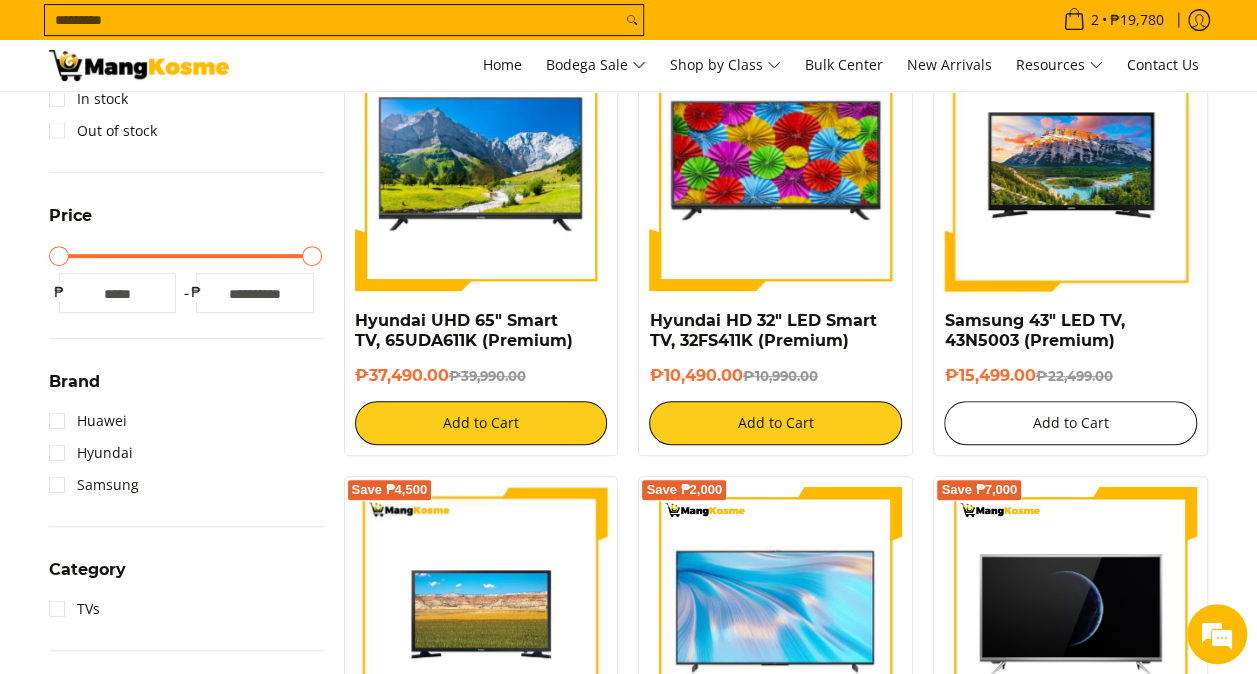click on "Add to Cart" at bounding box center (1070, 423) 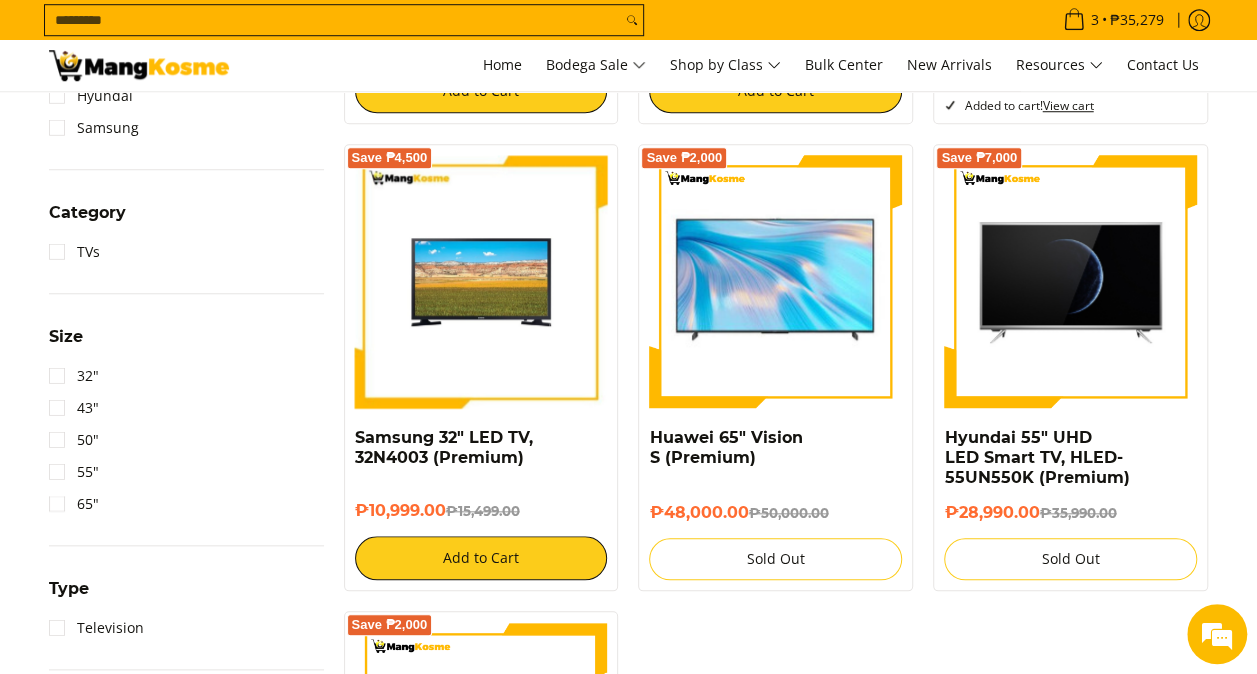 scroll, scrollTop: 600, scrollLeft: 0, axis: vertical 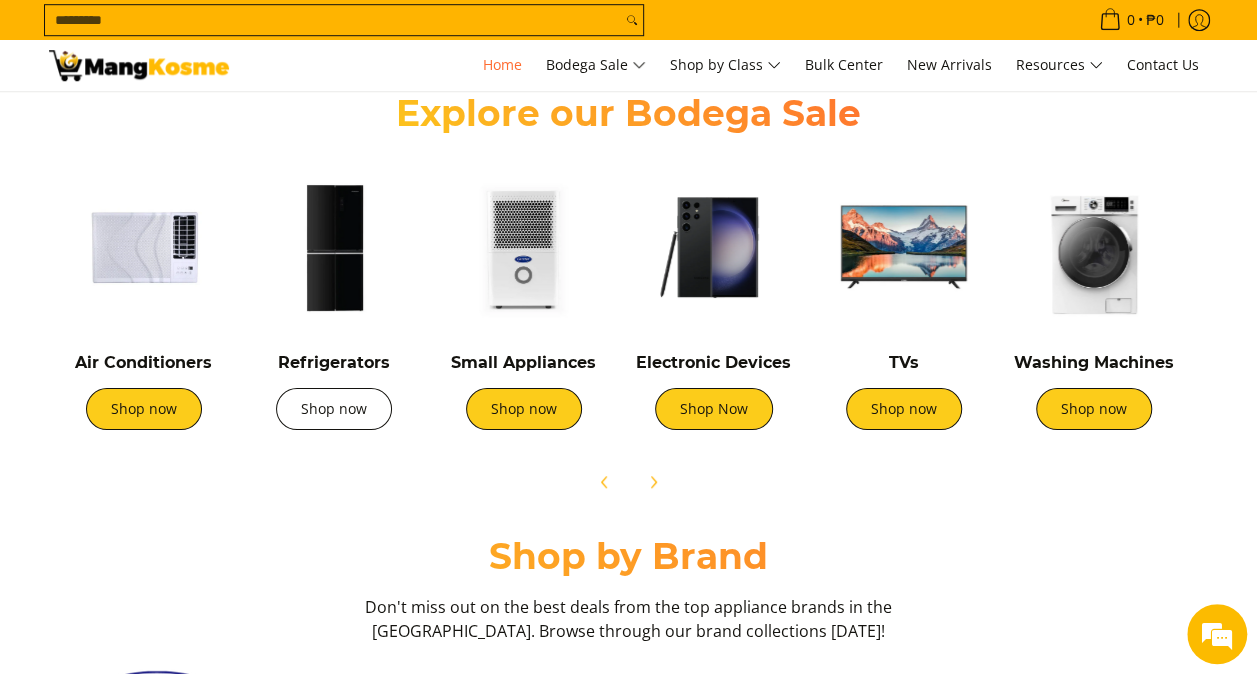 click on "Shop now" at bounding box center (334, 409) 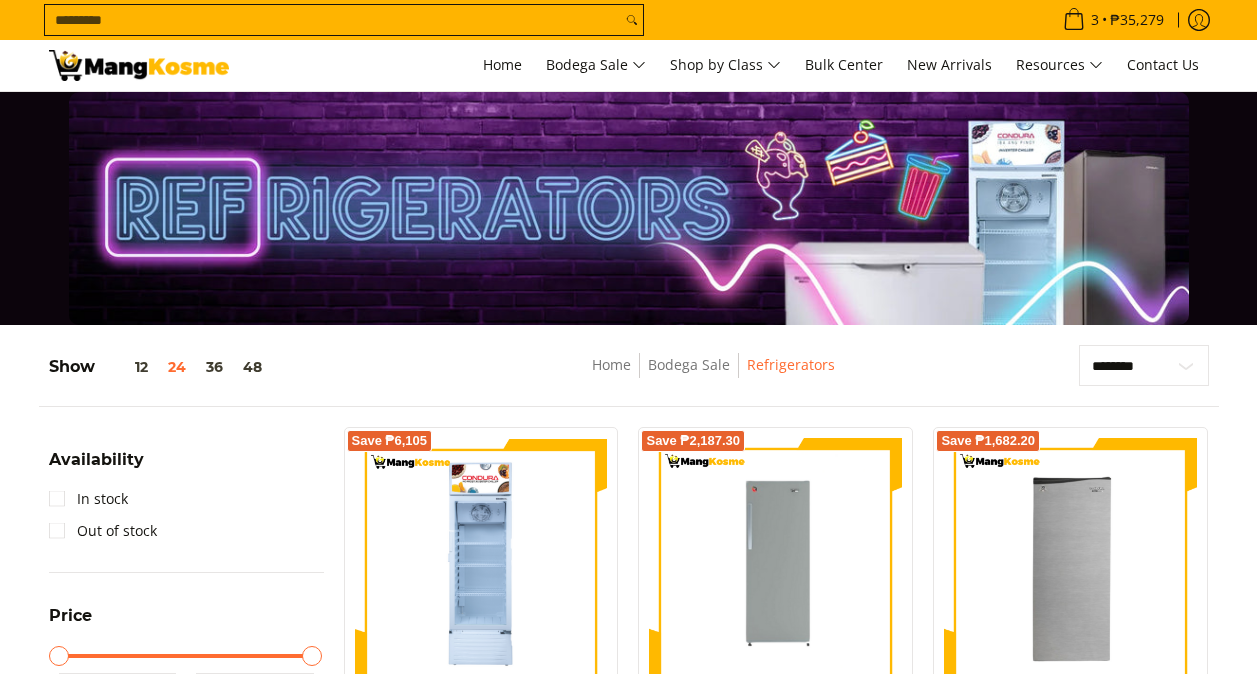 scroll, scrollTop: 0, scrollLeft: 0, axis: both 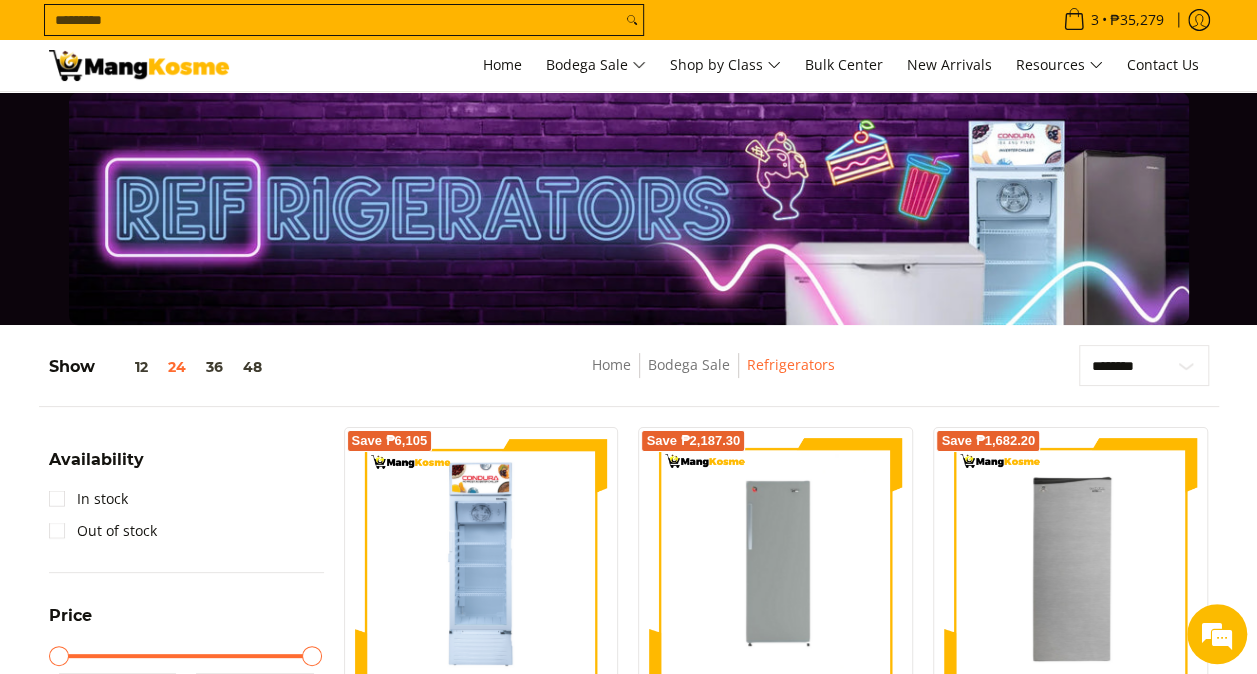 click at bounding box center (629, 208) 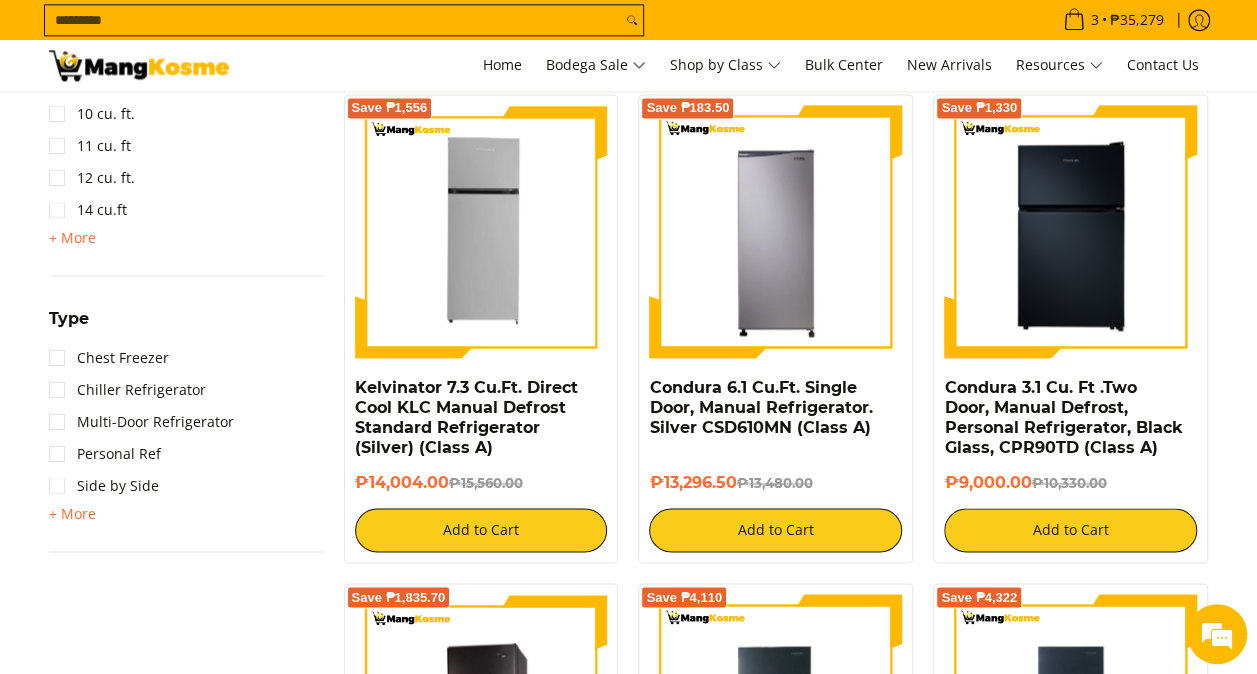 scroll, scrollTop: 1300, scrollLeft: 0, axis: vertical 